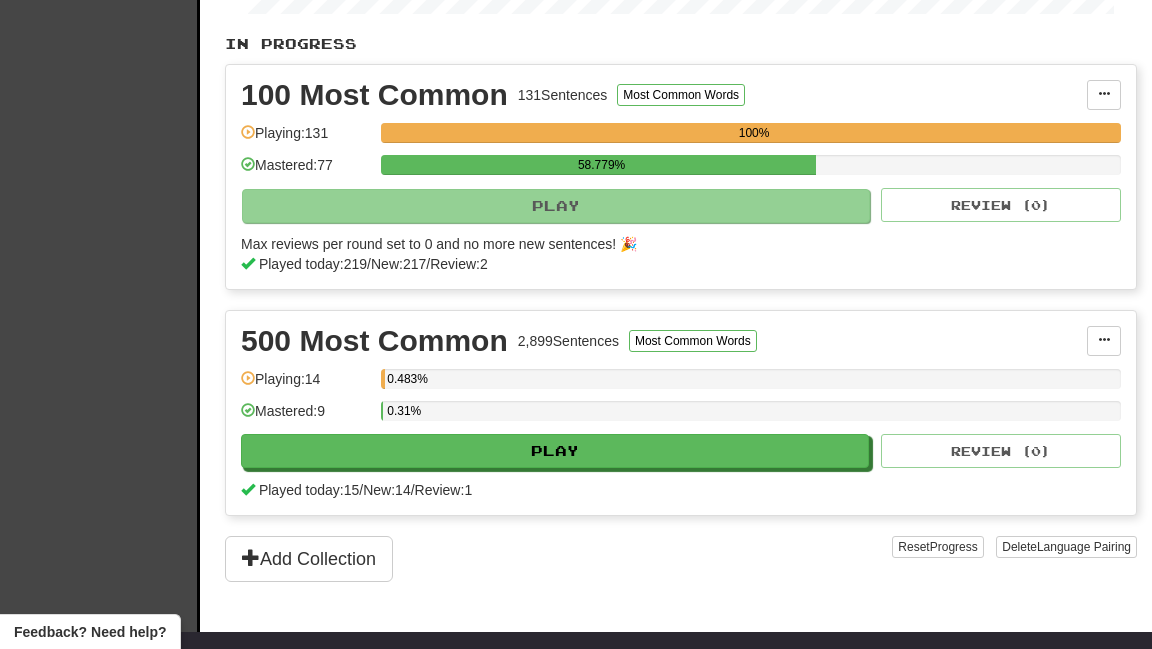 scroll, scrollTop: 0, scrollLeft: 0, axis: both 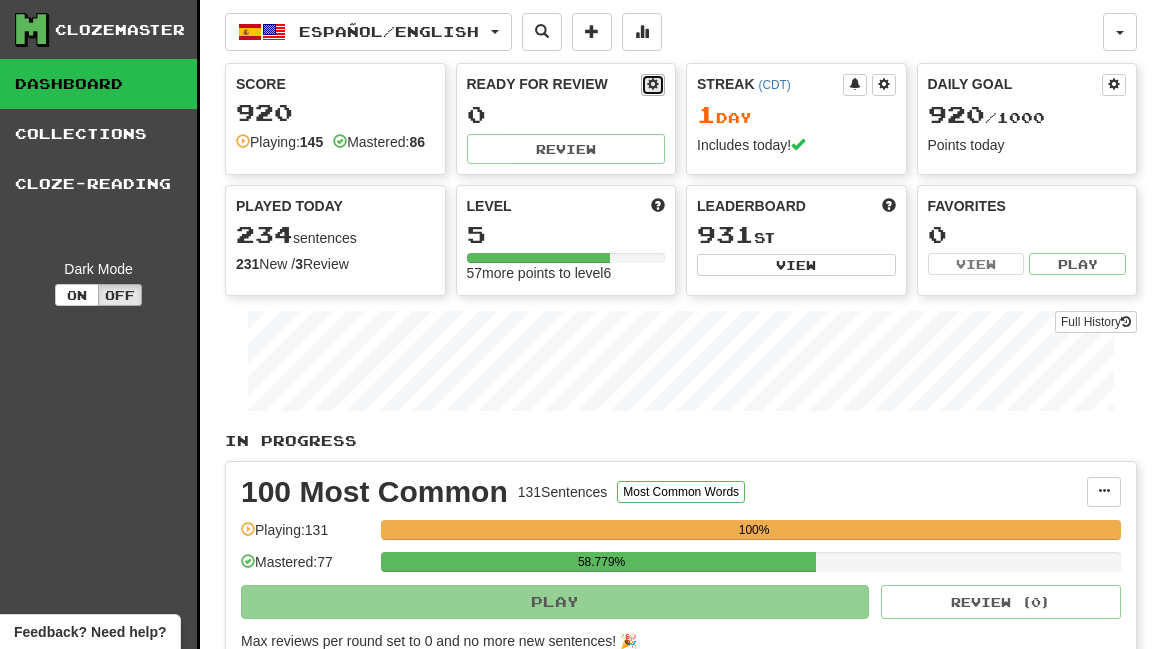 click at bounding box center (653, 84) 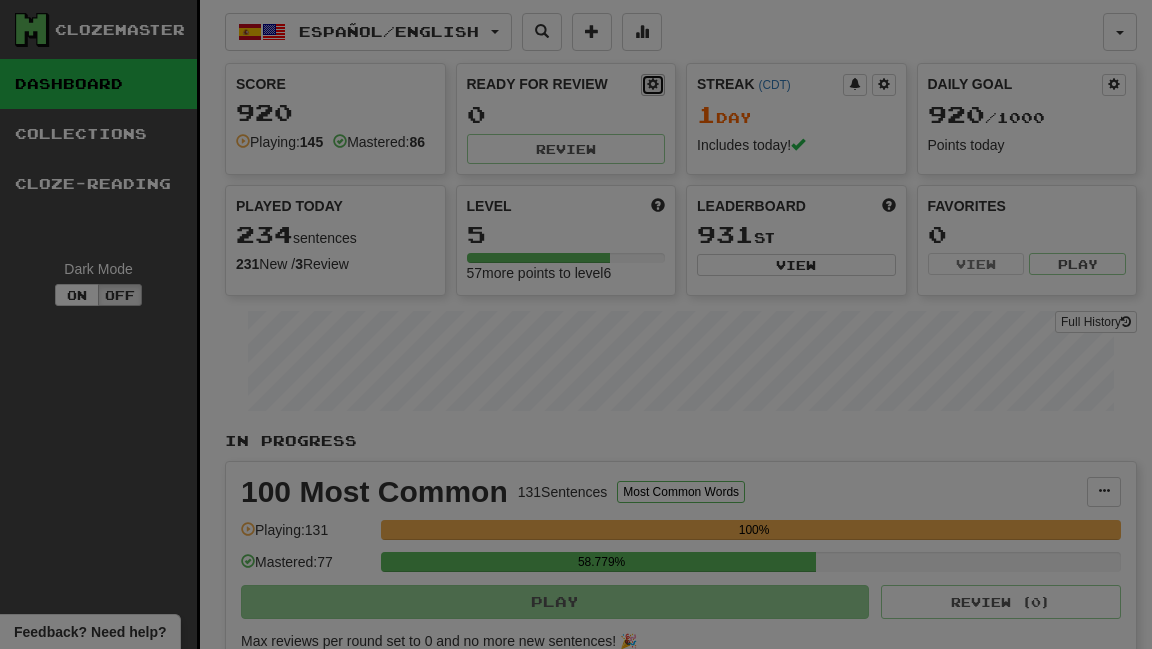 select on "*" 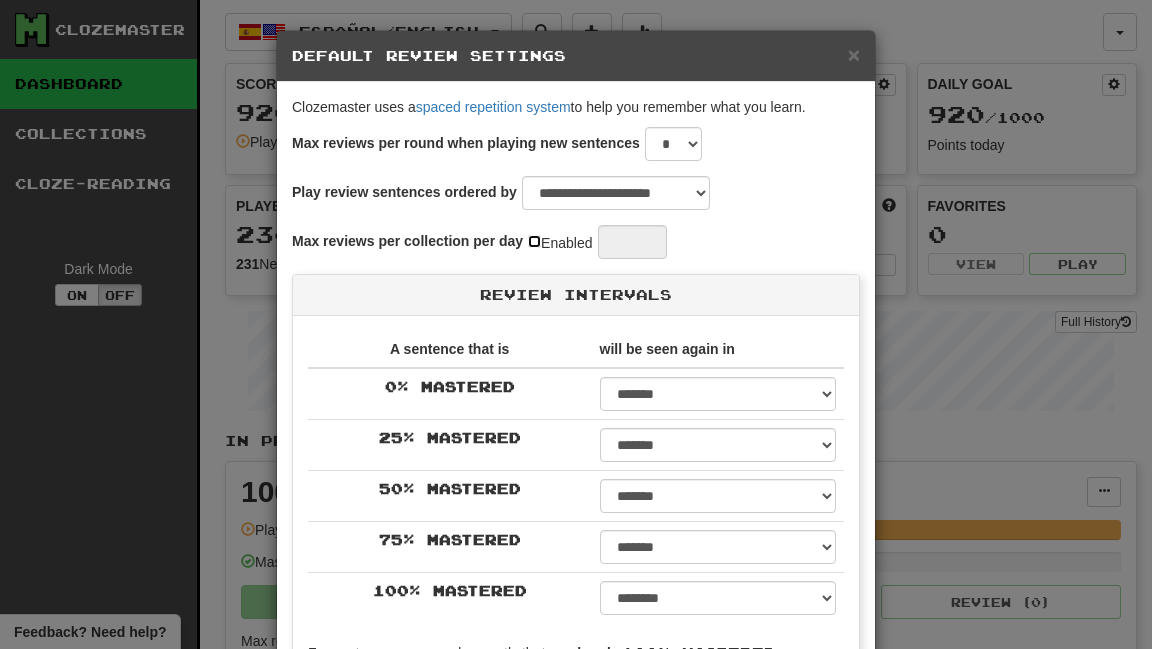 type on "**" 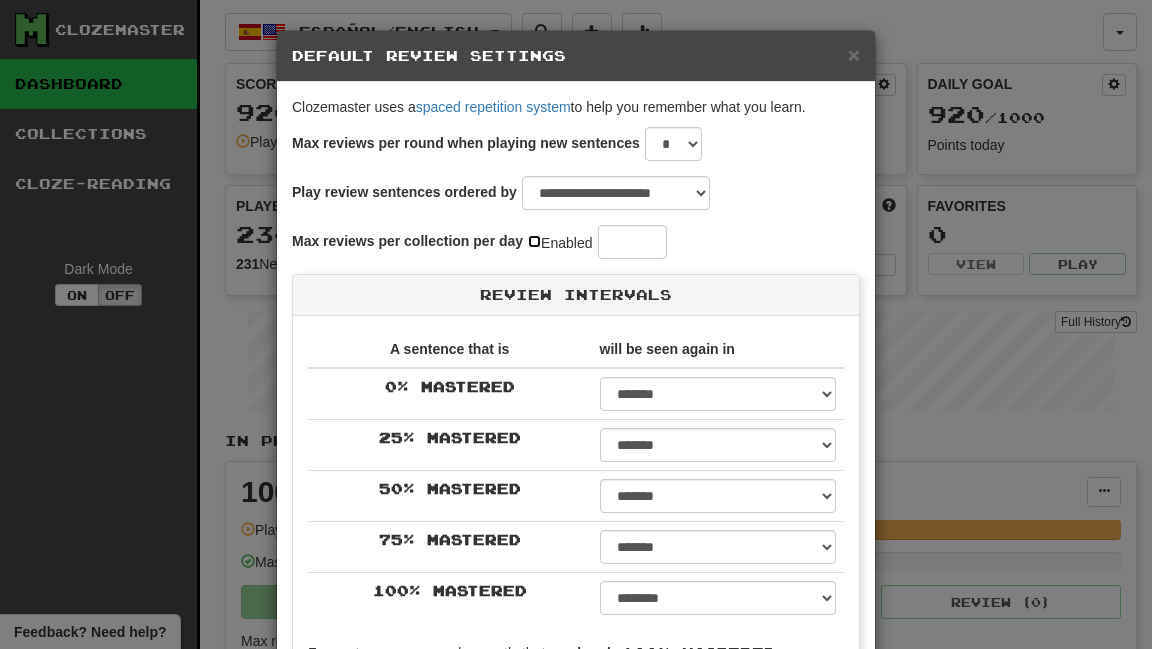 scroll, scrollTop: 452, scrollLeft: 0, axis: vertical 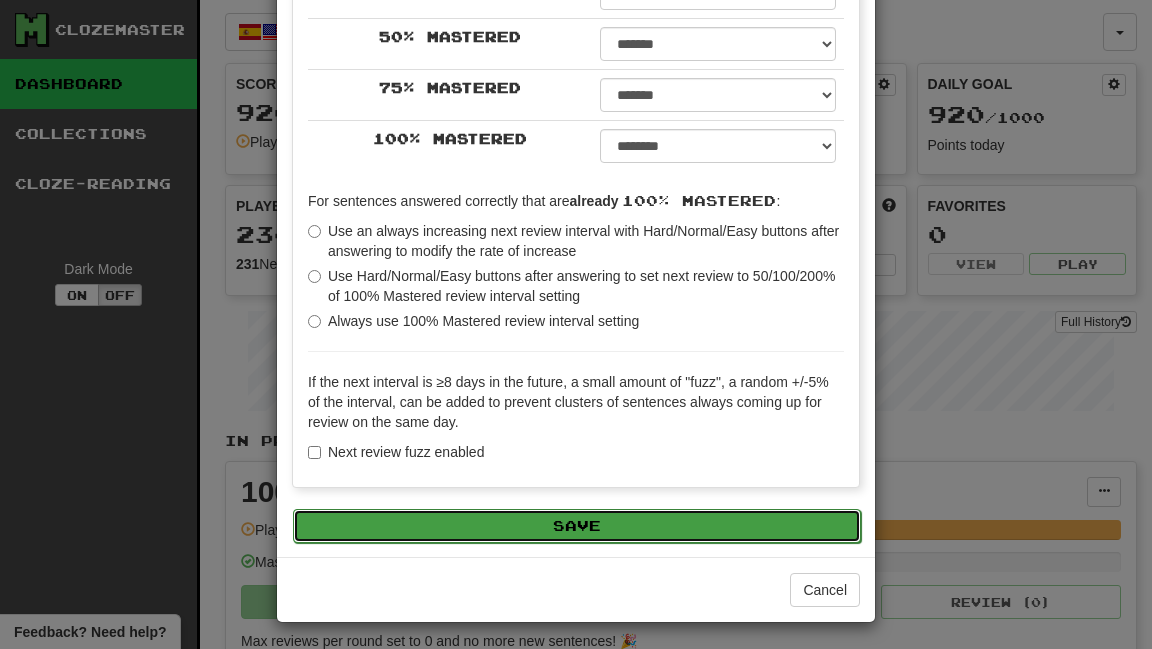 click on "Save" at bounding box center (577, 526) 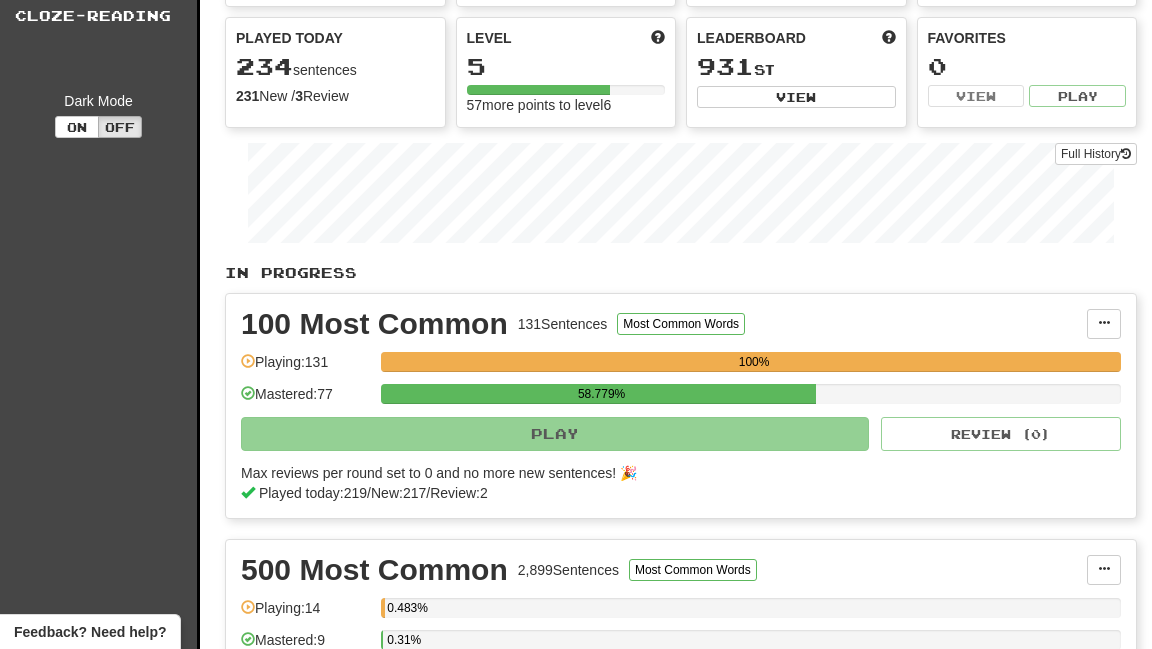 scroll, scrollTop: 0, scrollLeft: 0, axis: both 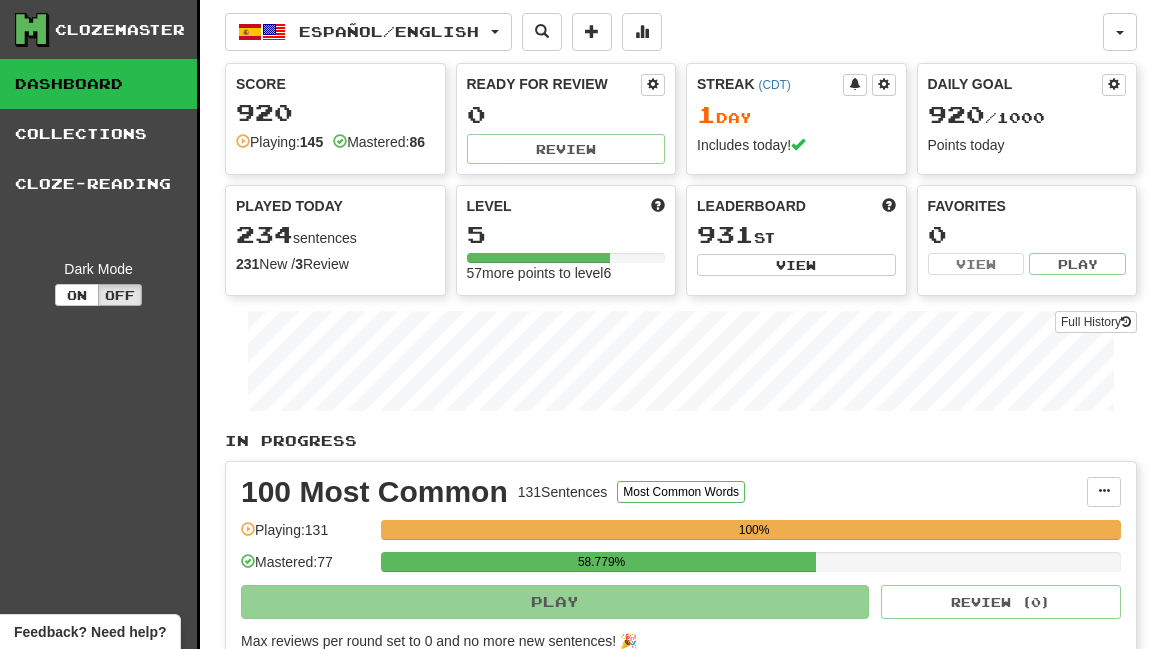 click on "Ready for Review 0   Review" at bounding box center [566, 119] 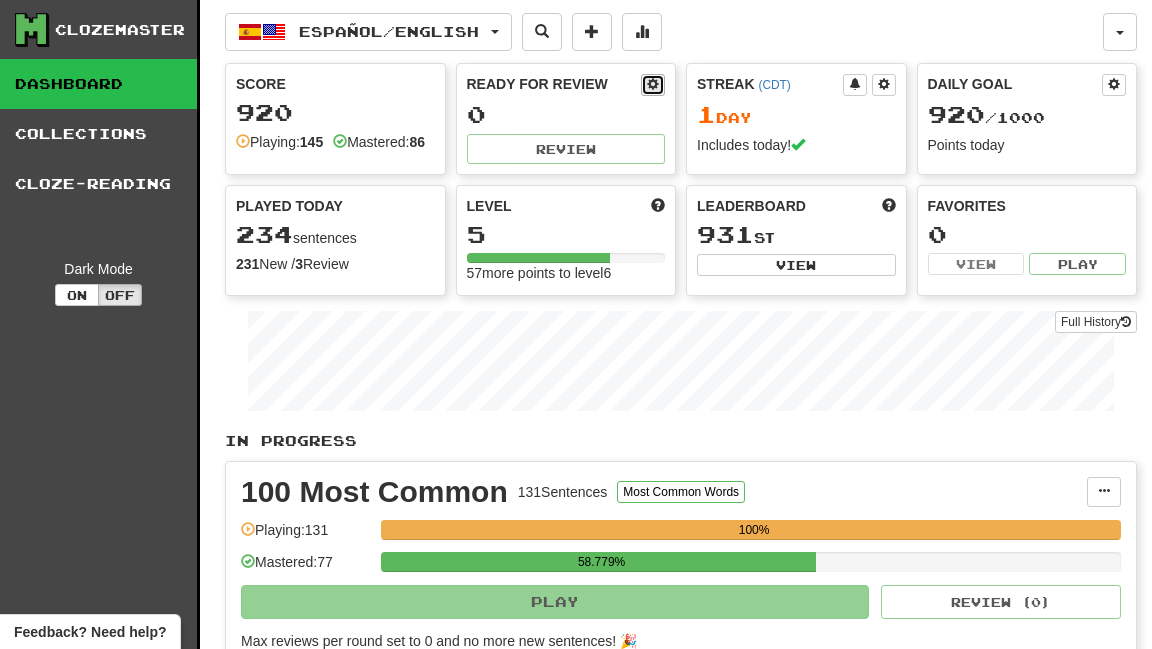 click at bounding box center (653, 84) 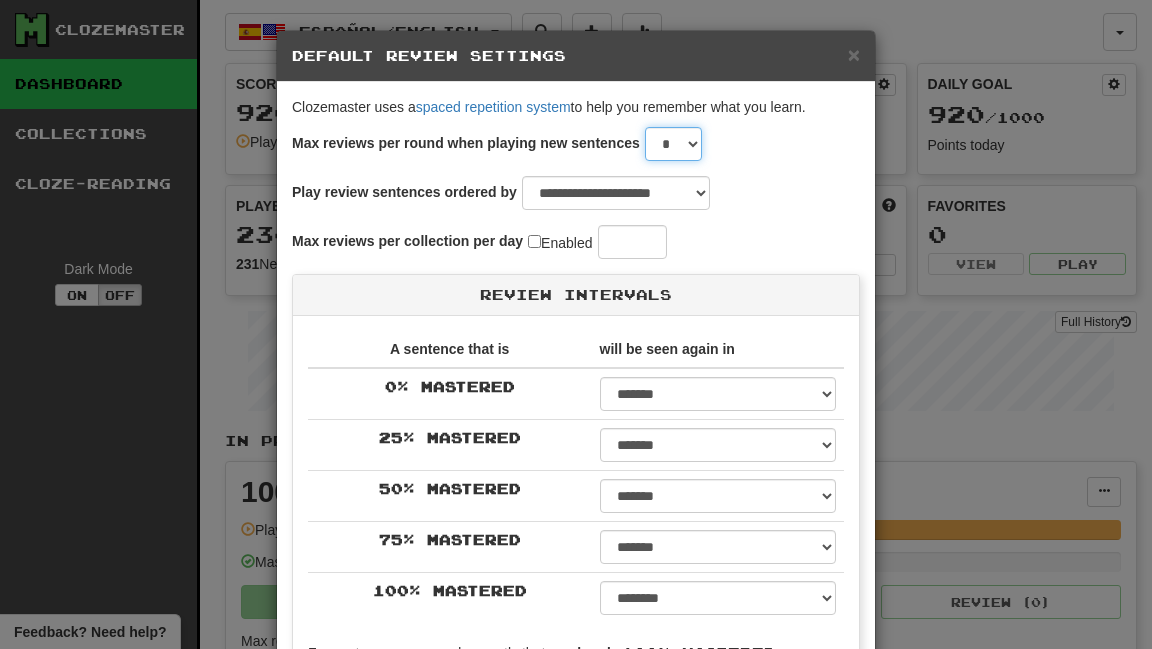 click on "* * * * * * * * * * ** ** ** ** ** ** ** ** ** ** ** ** ** ** ** ** ** ** ** ** ** ** ** ** ** ** ** ** ** ** ** ** ** ** ** ** ** ** ** ** **" at bounding box center (673, 144) 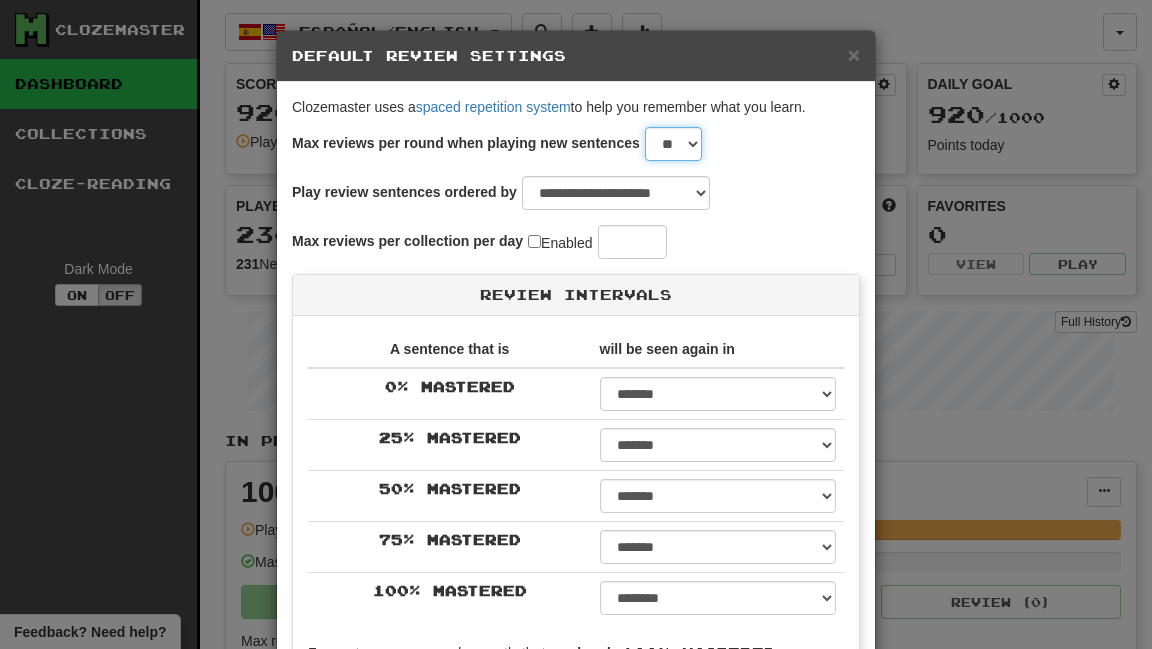 scroll, scrollTop: 452, scrollLeft: 0, axis: vertical 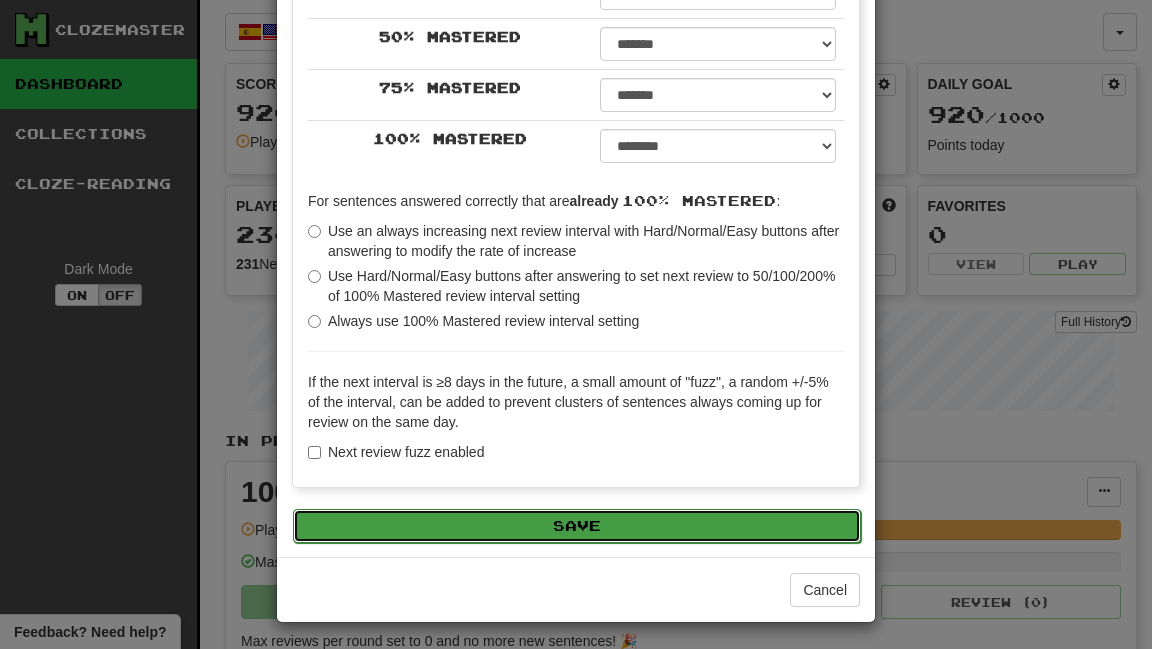 click on "Save" at bounding box center [577, 526] 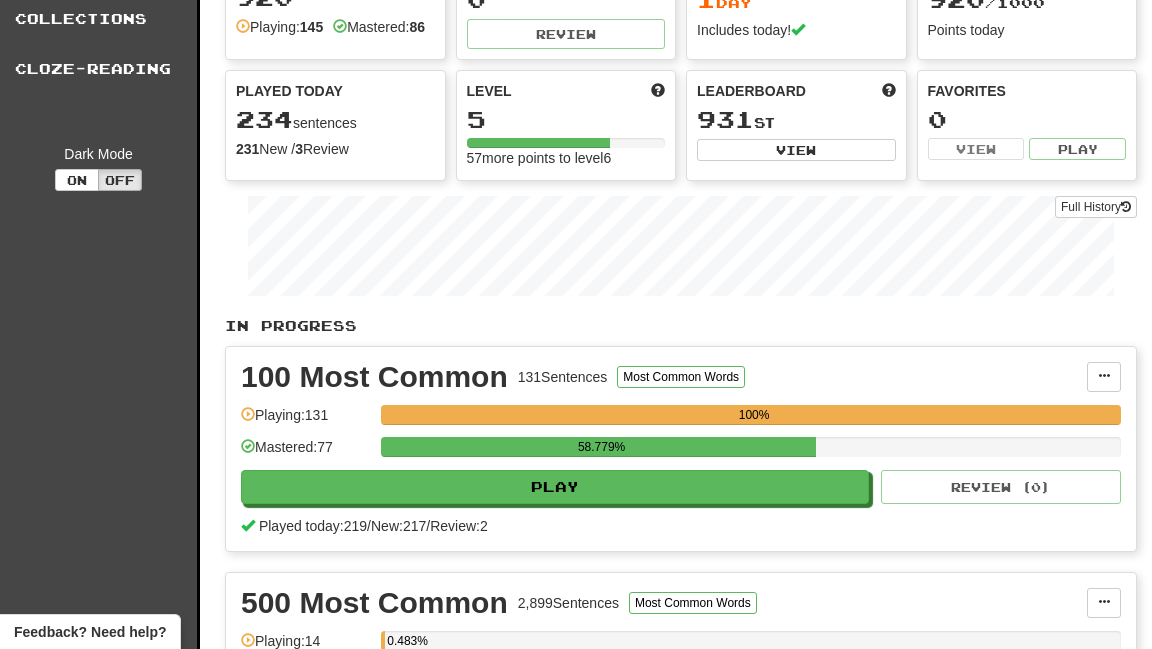 scroll, scrollTop: 119, scrollLeft: 0, axis: vertical 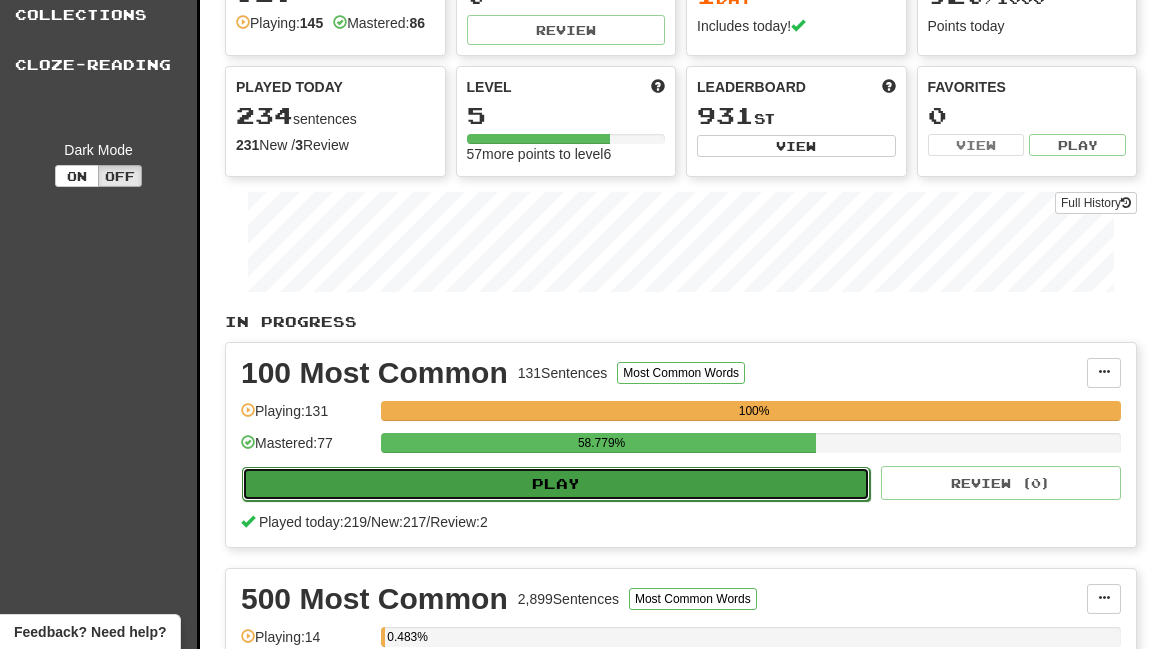 click on "Play" at bounding box center (556, 484) 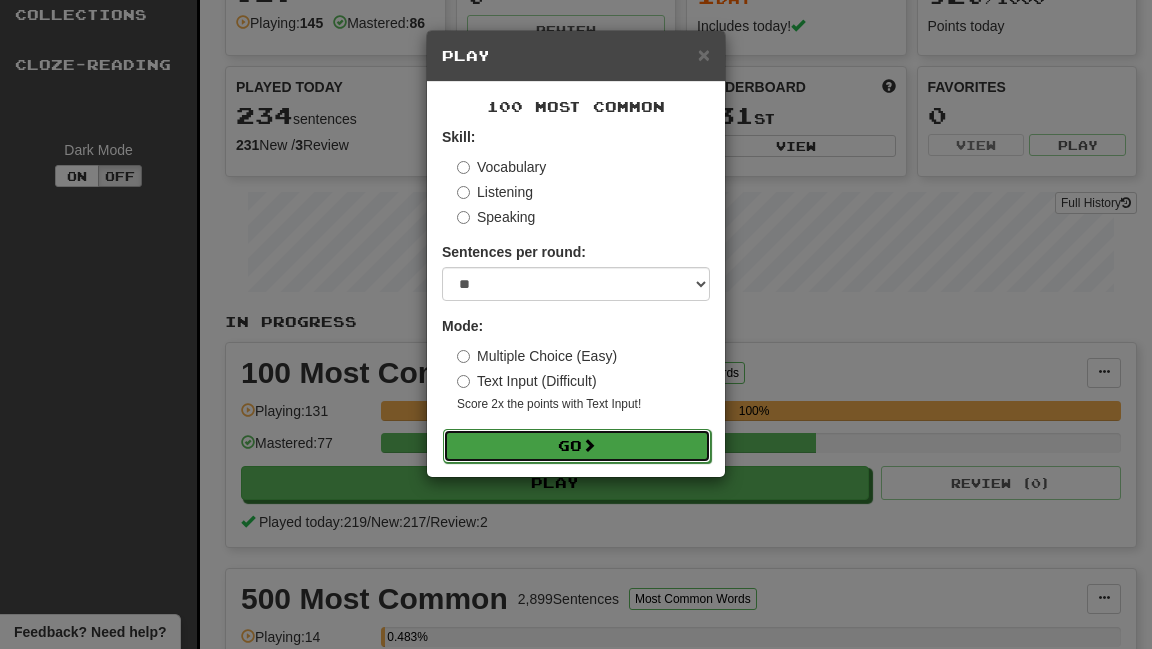 click on "Go" at bounding box center [577, 446] 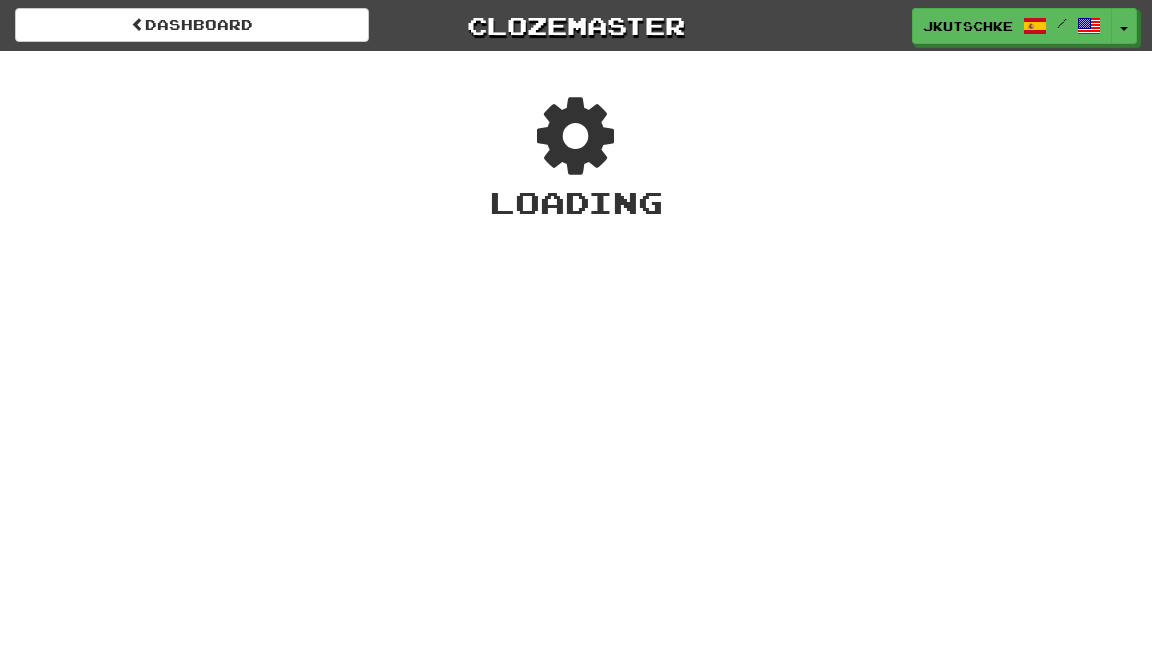 scroll, scrollTop: 0, scrollLeft: 0, axis: both 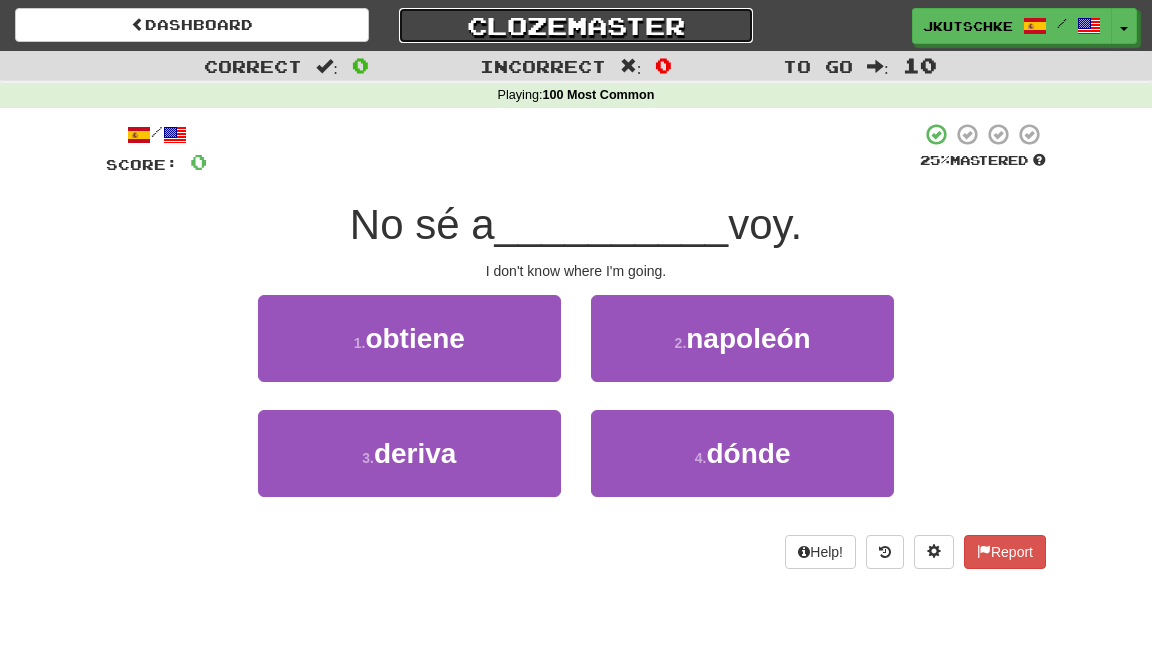 click on "Clozemaster" at bounding box center (576, 25) 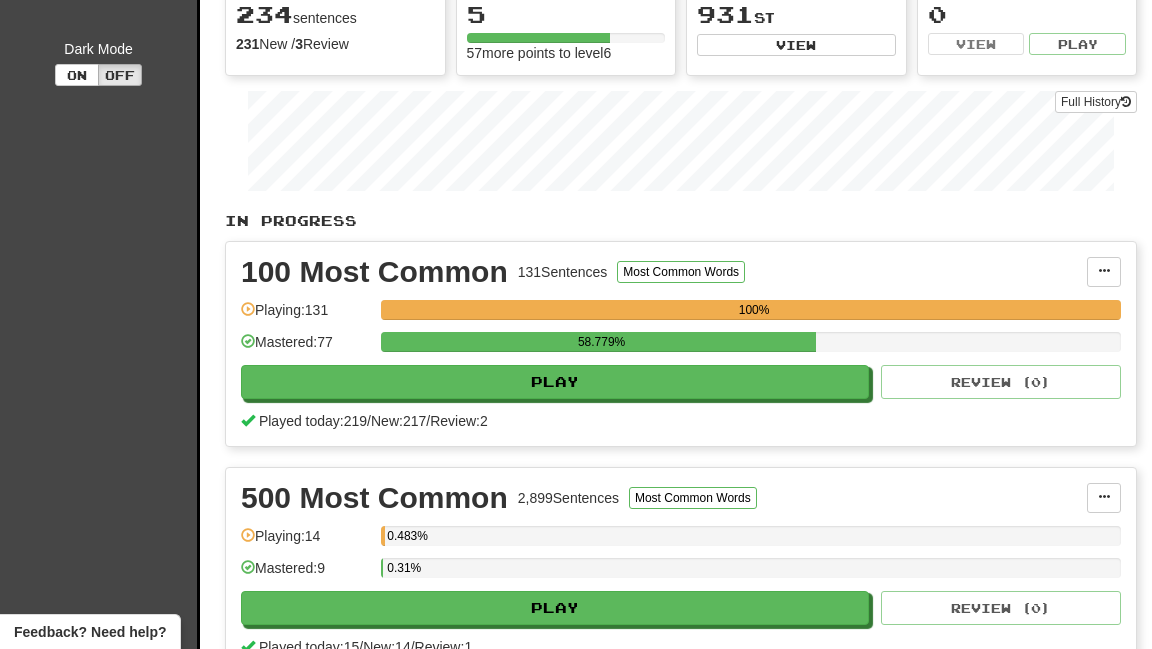 scroll, scrollTop: 228, scrollLeft: 0, axis: vertical 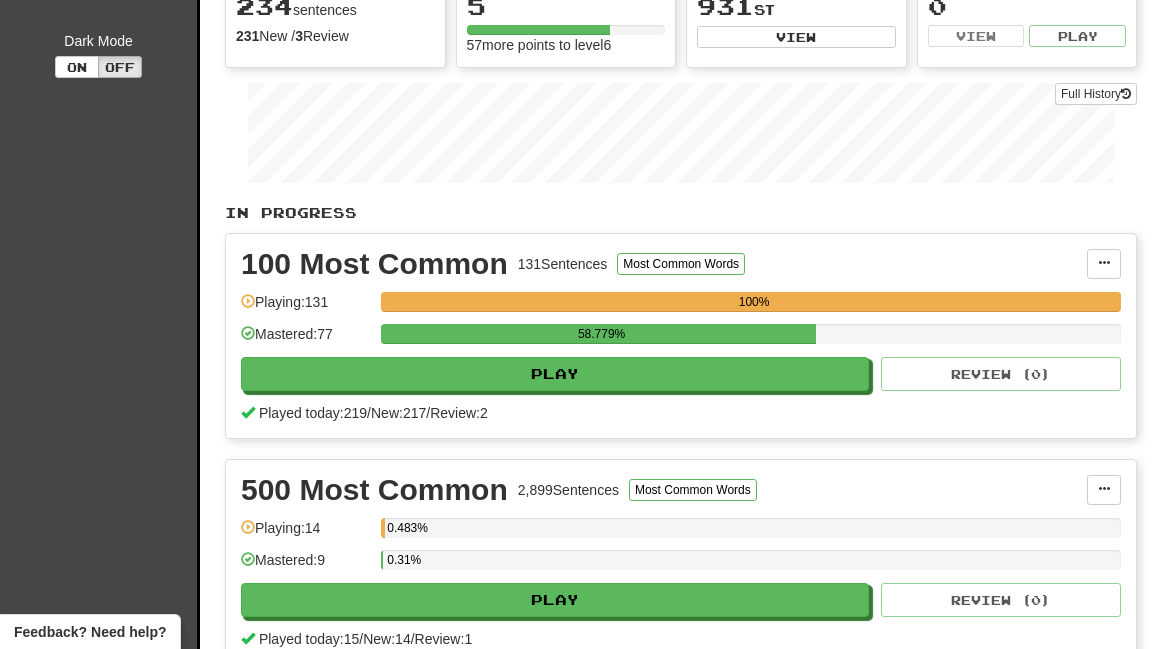 click on "100 Most Common 131  Sentences Most Common Words Manage Sentences Unpin from Dashboard  Playing:  131 100%  Mastered:  77 58.779% Play Review ( 0 )   Played today:  219  /  New:  217  /  Review:  2" at bounding box center (681, 336) 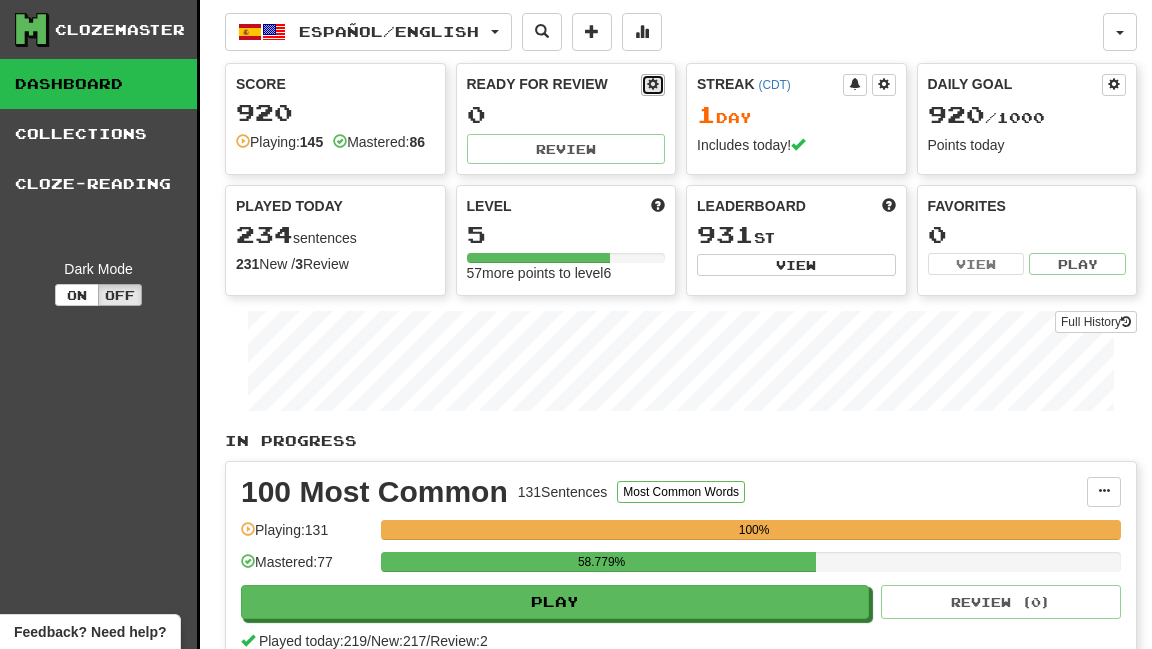 click at bounding box center (653, 84) 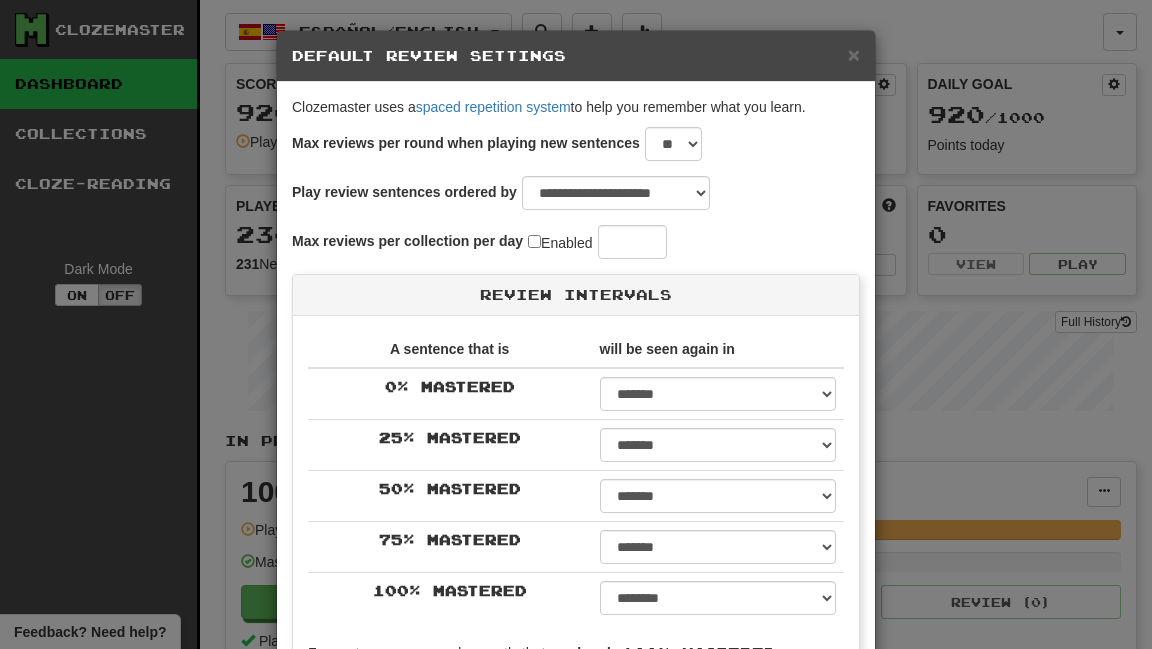 click on "Enabled" at bounding box center [560, 242] 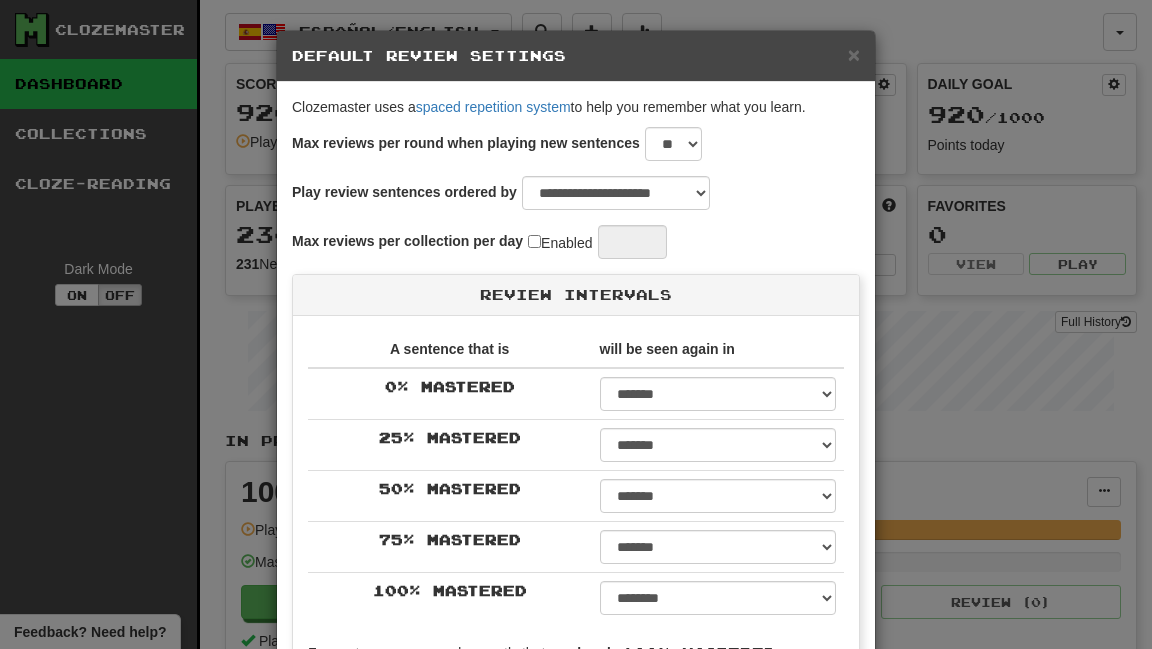 click on "Enabled" at bounding box center (560, 242) 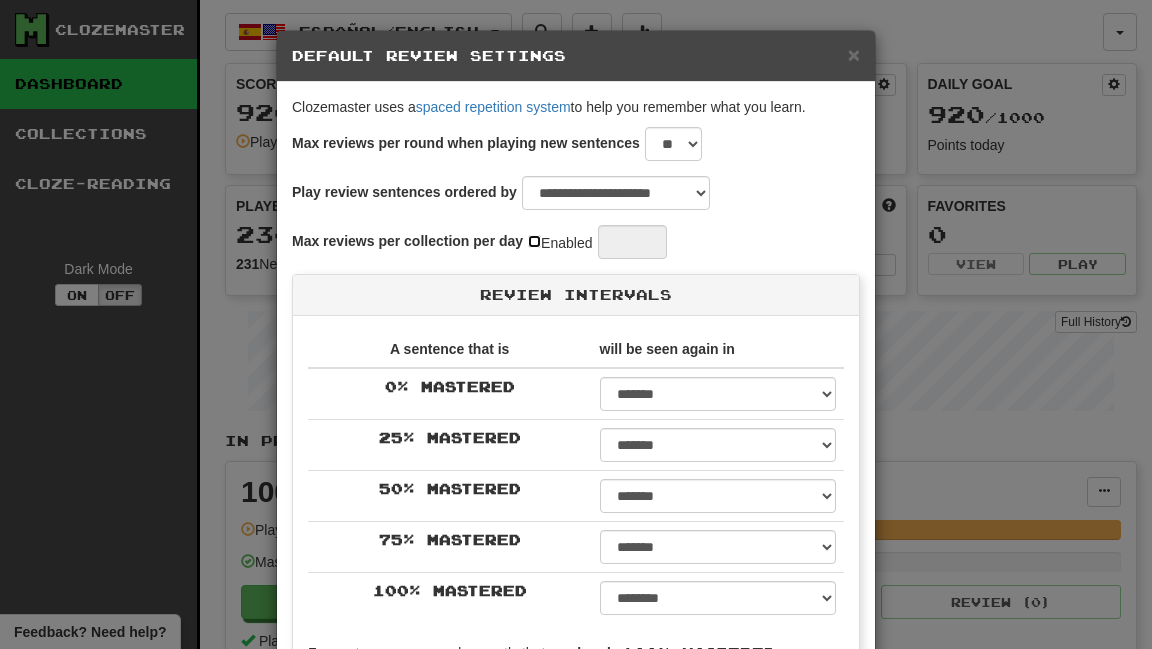 type on "**" 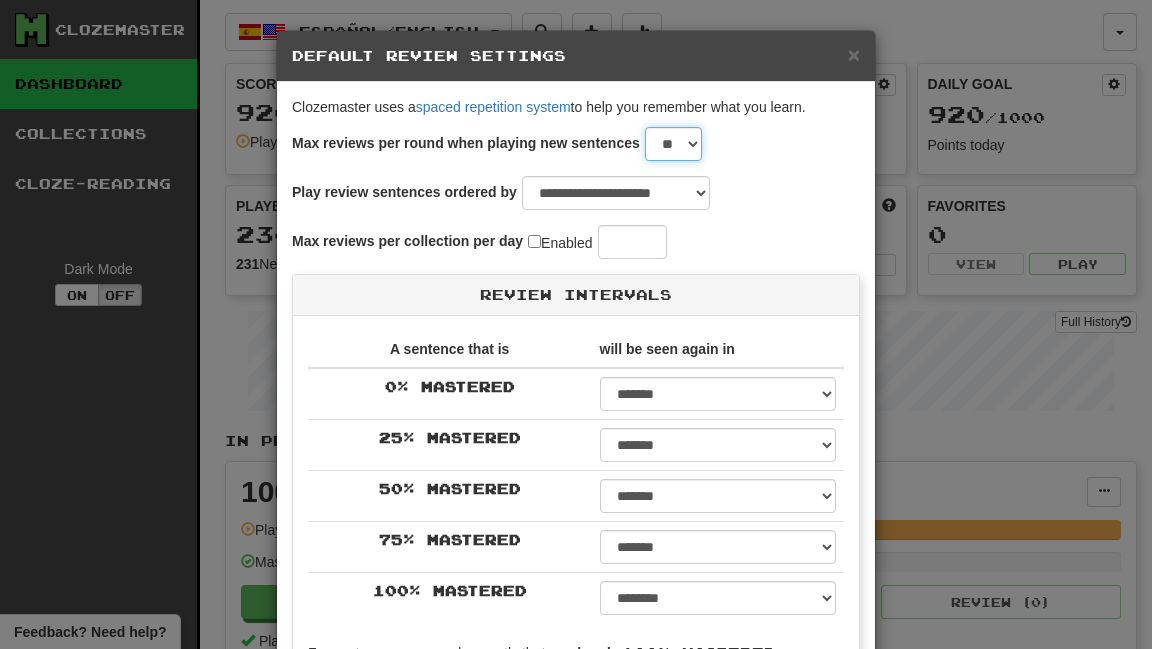 click on "* * * * * * * * * * ** ** ** ** ** ** ** ** ** ** ** ** ** ** ** ** ** ** ** ** ** ** ** ** ** ** ** ** ** ** ** ** ** ** ** ** ** ** ** ** **" at bounding box center (673, 144) 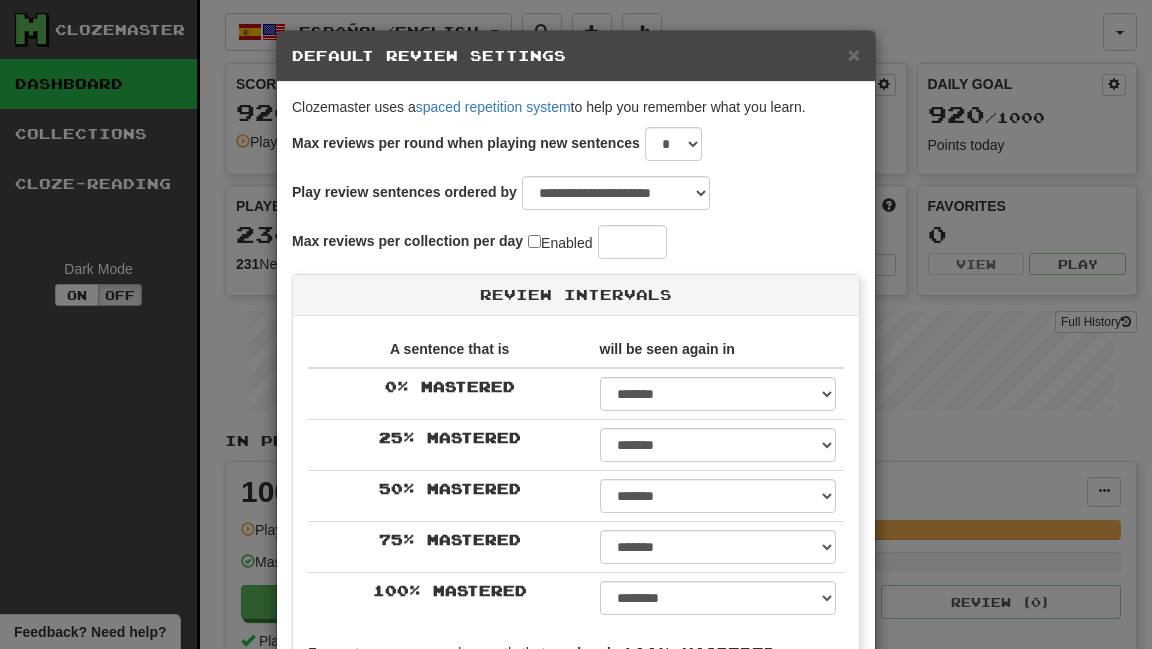 click on "**********" at bounding box center (576, 545) 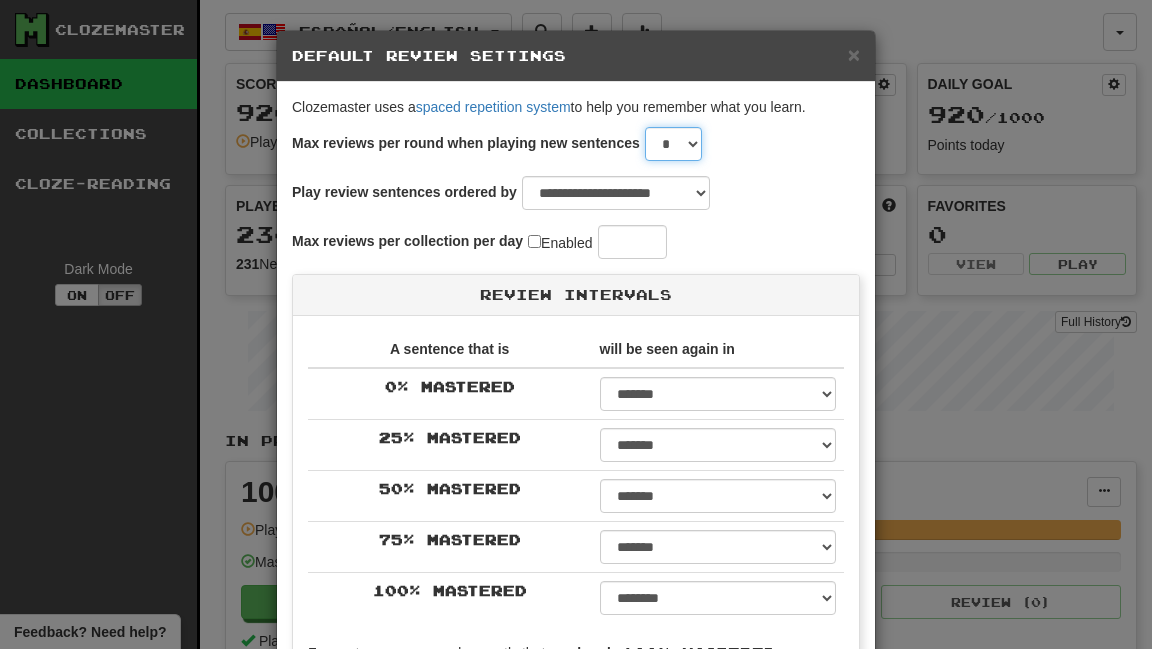 click on "* * * * * * * * * * ** ** ** ** ** ** ** ** ** ** ** ** ** ** ** ** ** ** ** ** ** ** ** ** ** ** ** ** ** ** ** ** ** ** ** ** ** ** ** ** **" at bounding box center [673, 144] 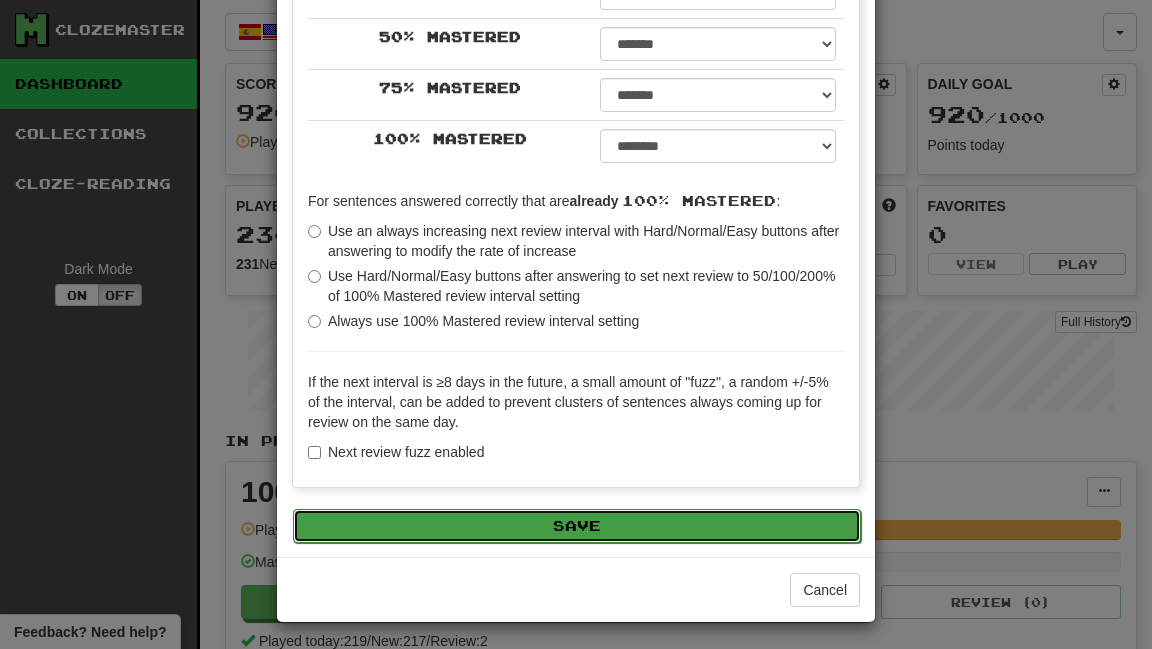 click on "Save" at bounding box center (577, 526) 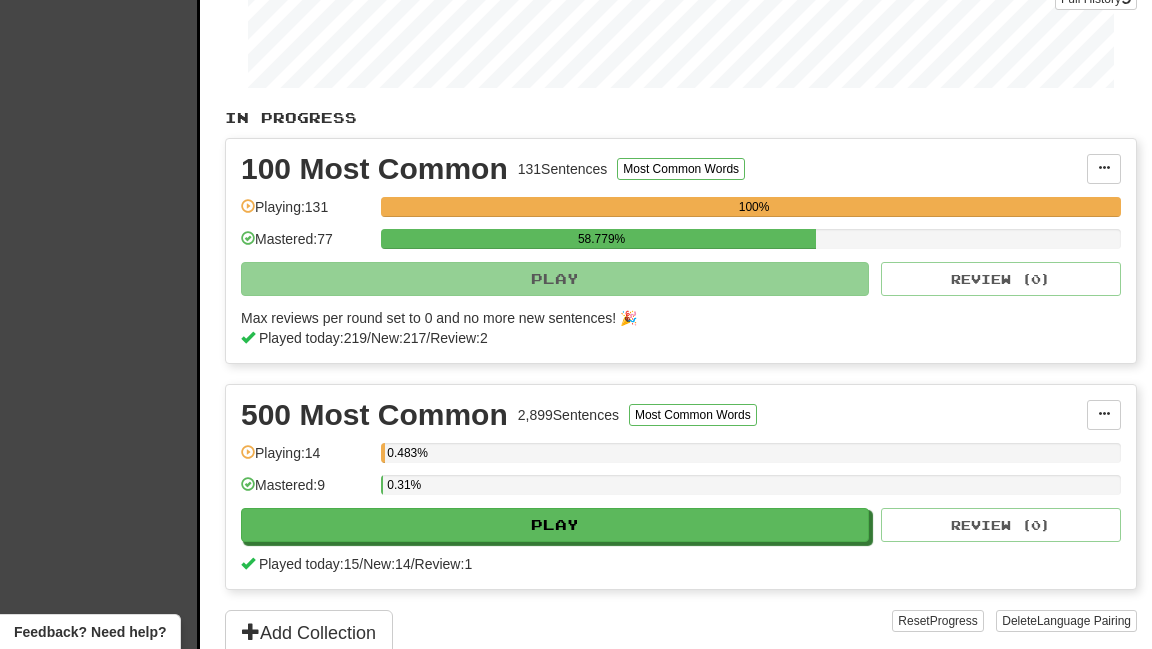 scroll, scrollTop: 330, scrollLeft: 0, axis: vertical 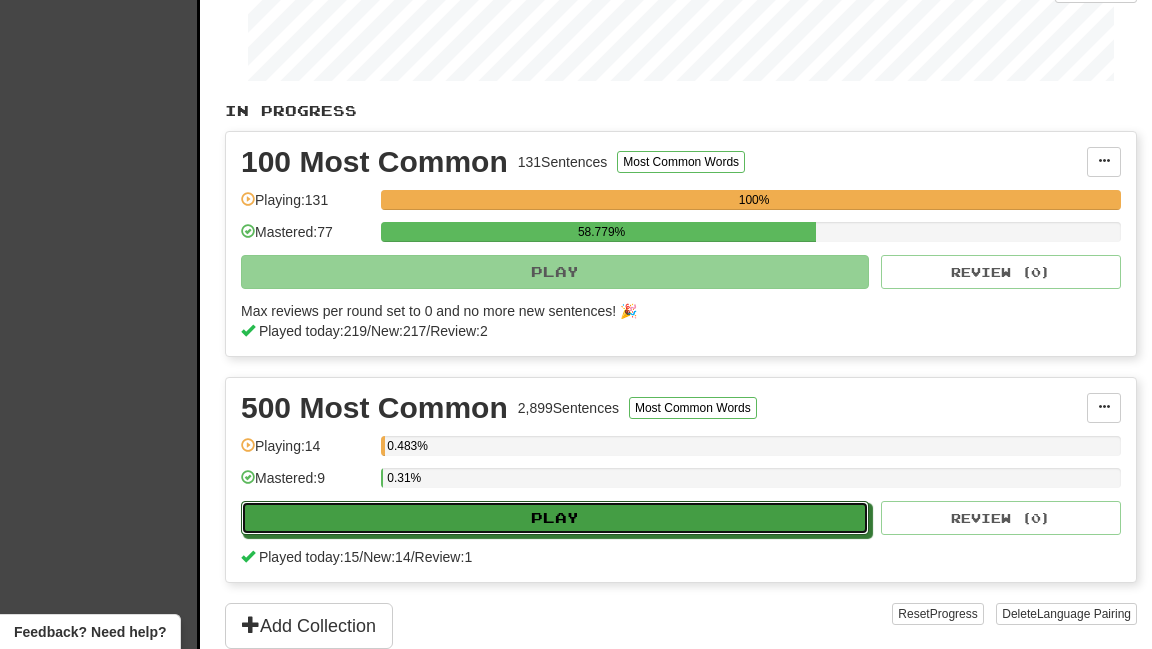 click on "Play" at bounding box center [555, 518] 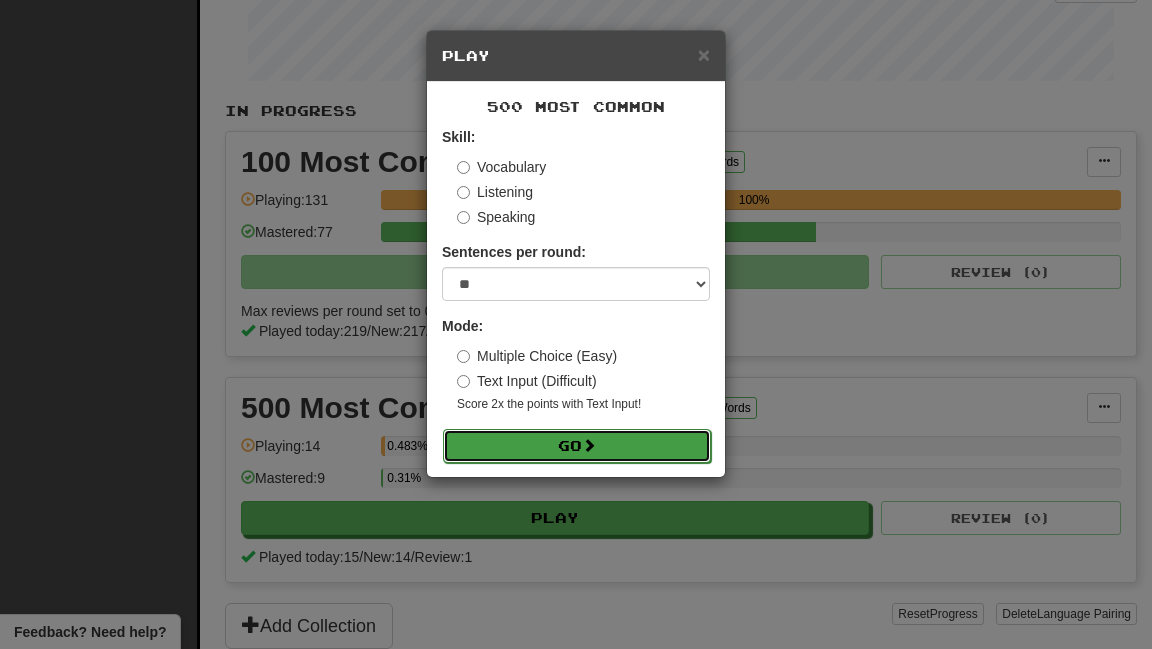 click at bounding box center [589, 445] 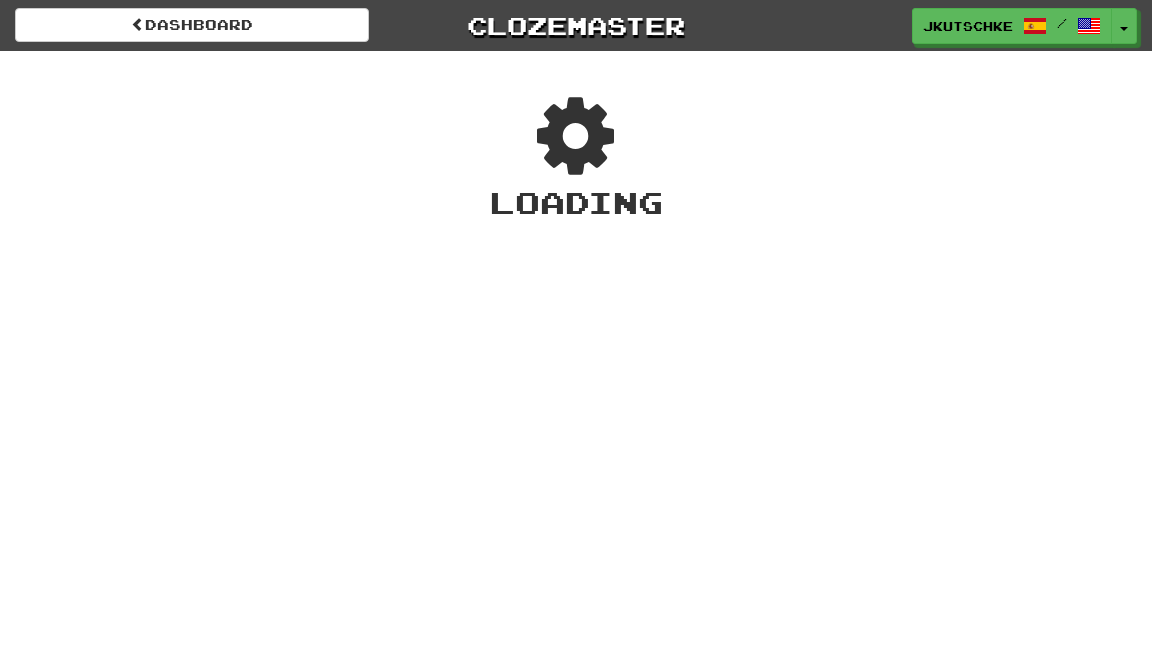 scroll, scrollTop: 0, scrollLeft: 0, axis: both 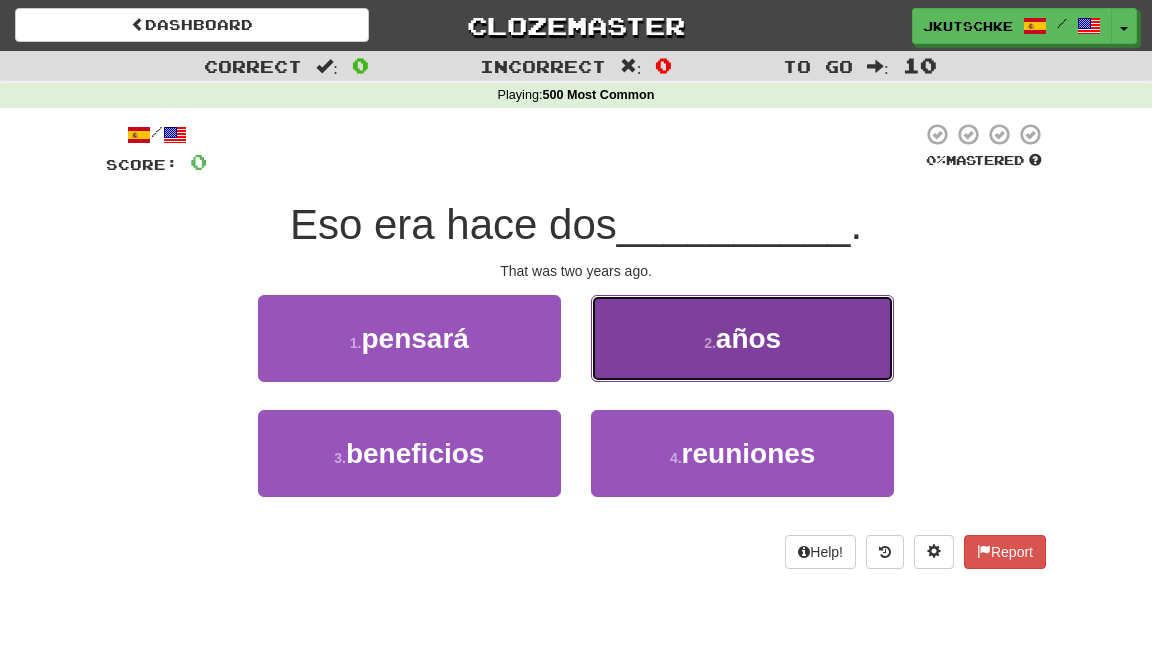 click on "2 .  años" at bounding box center [742, 338] 